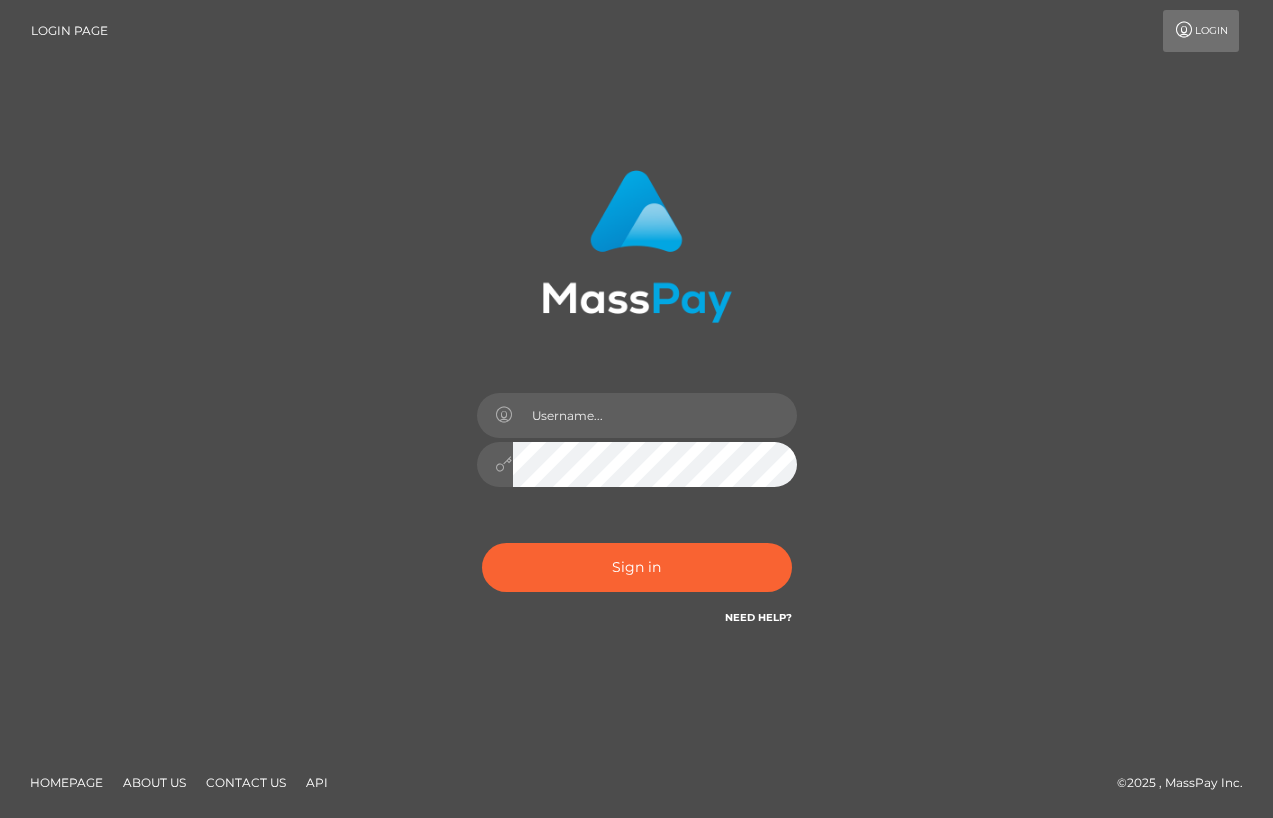 scroll, scrollTop: 0, scrollLeft: 0, axis: both 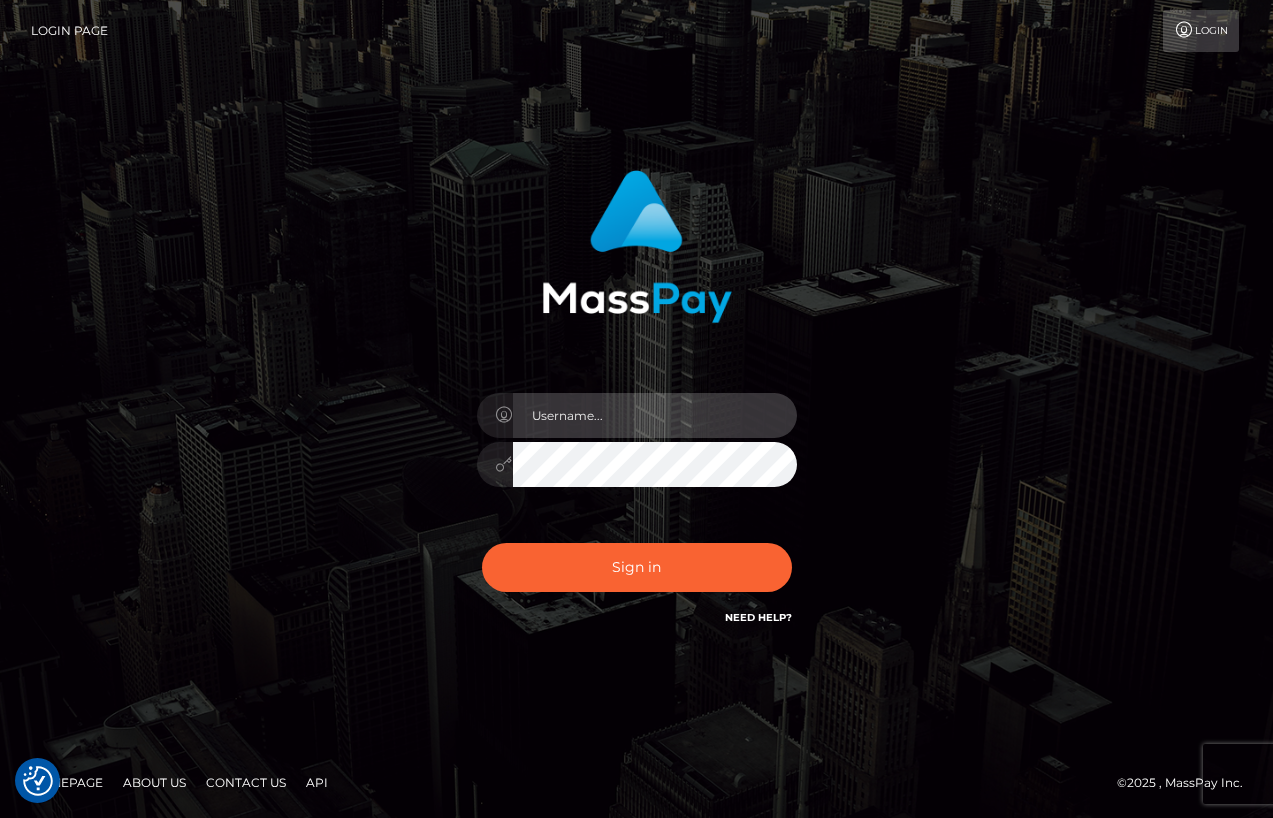 click at bounding box center [655, 415] 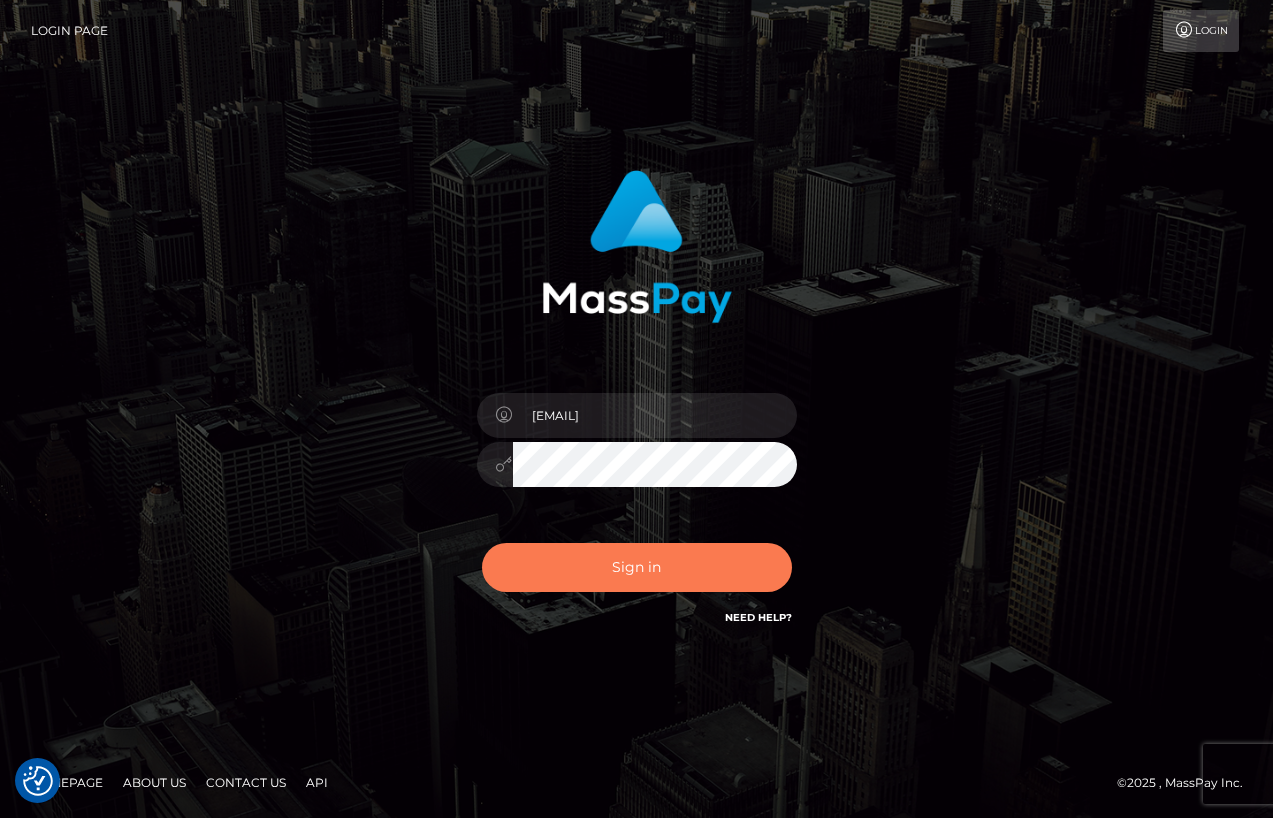 click on "Sign in" at bounding box center (637, 567) 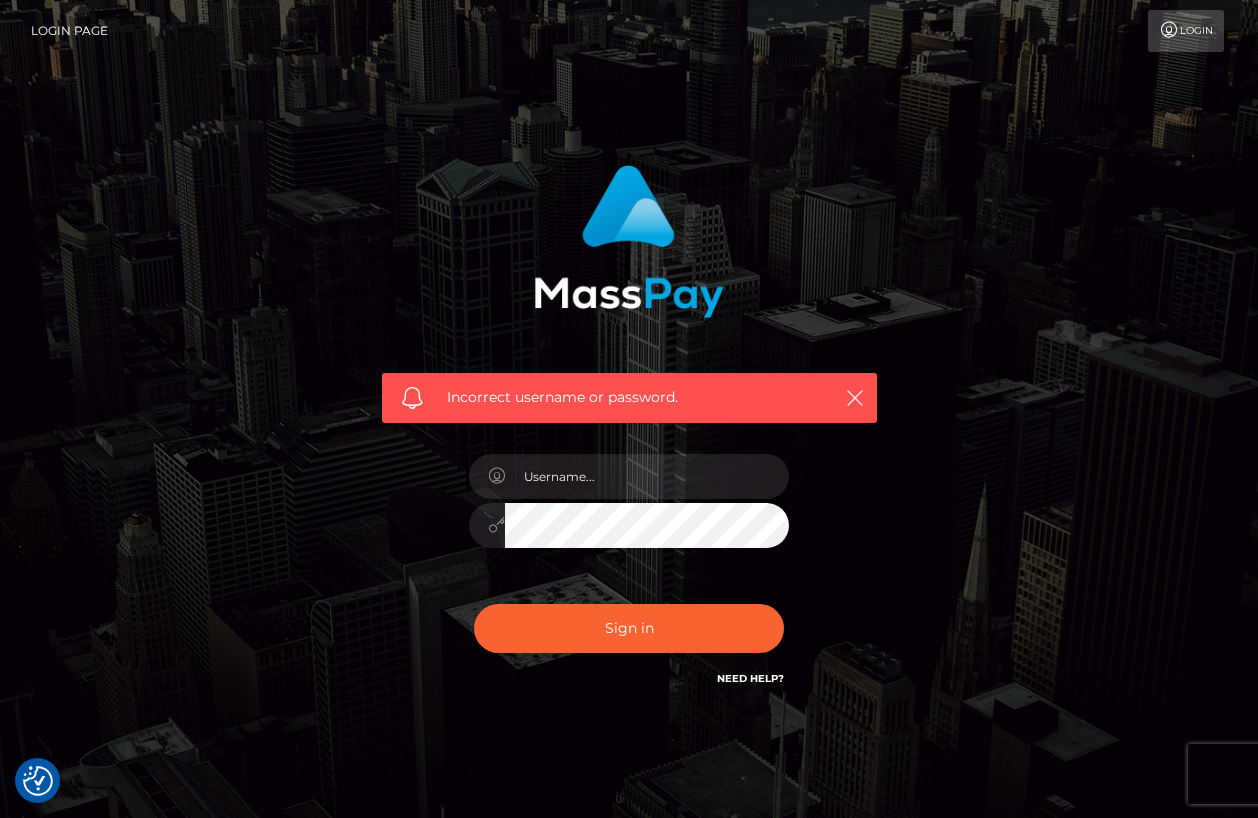 checkbox on "true" 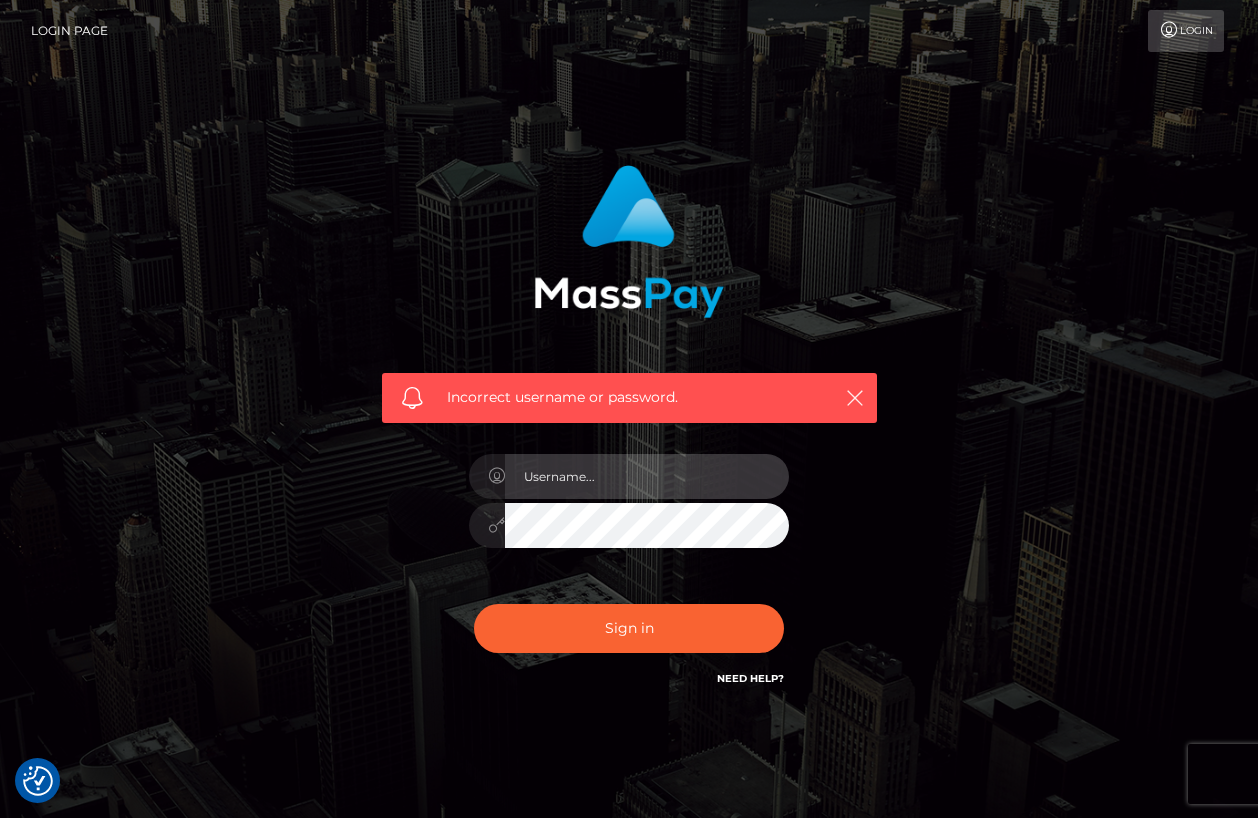 click at bounding box center (647, 476) 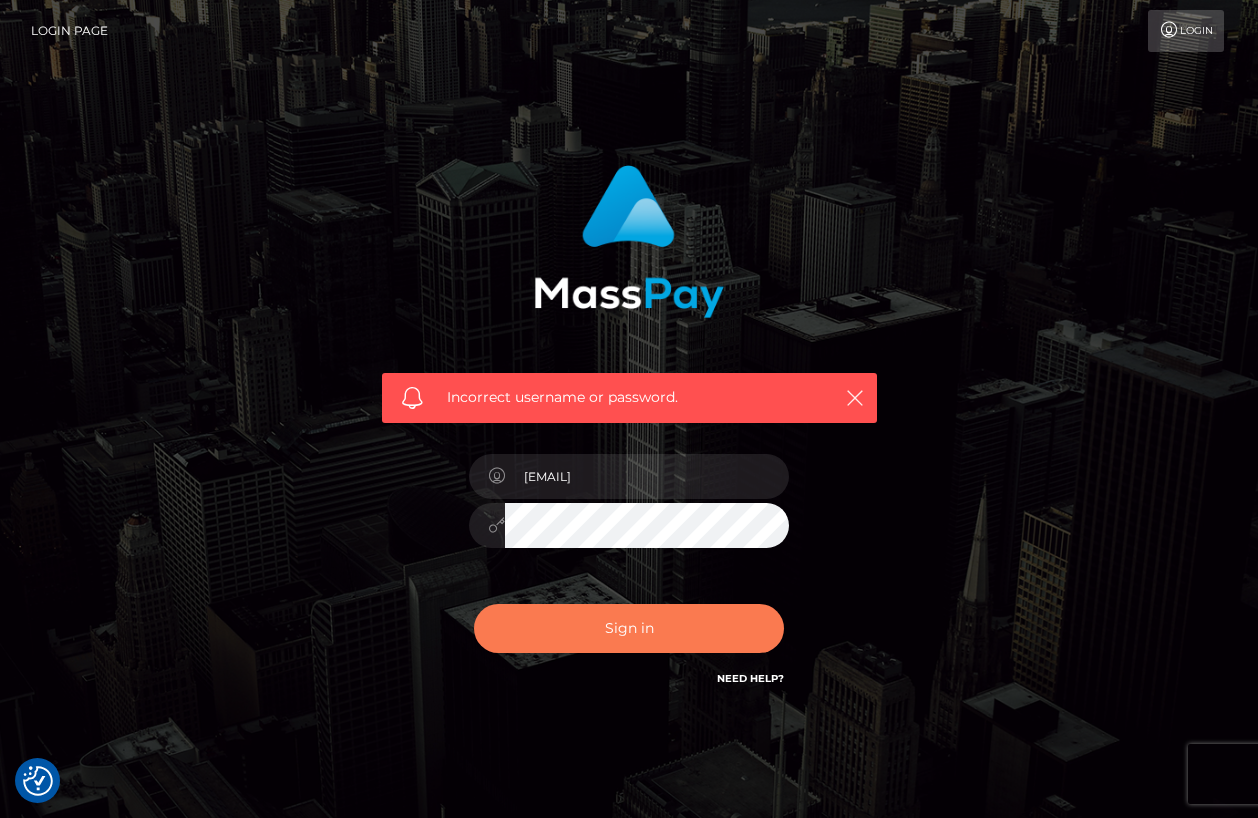 click on "Sign in" at bounding box center (629, 628) 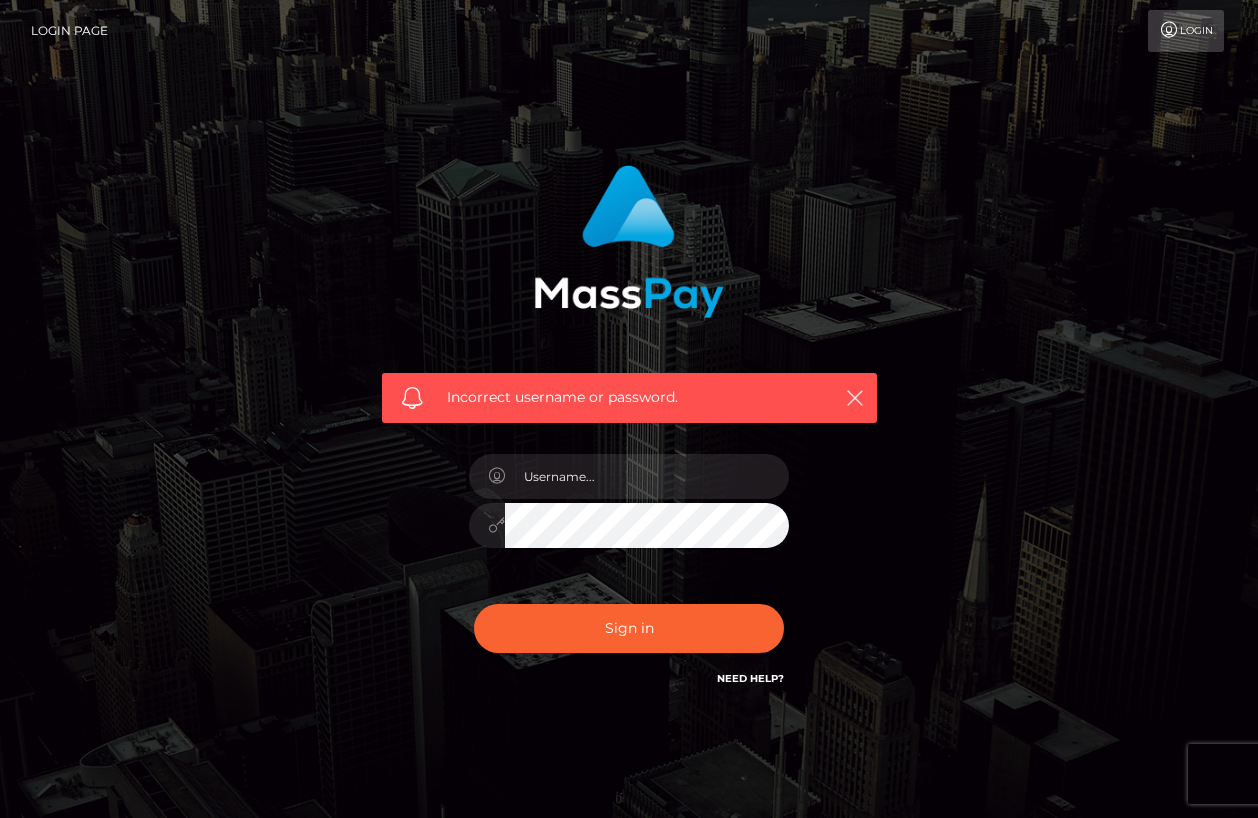 scroll, scrollTop: 0, scrollLeft: 0, axis: both 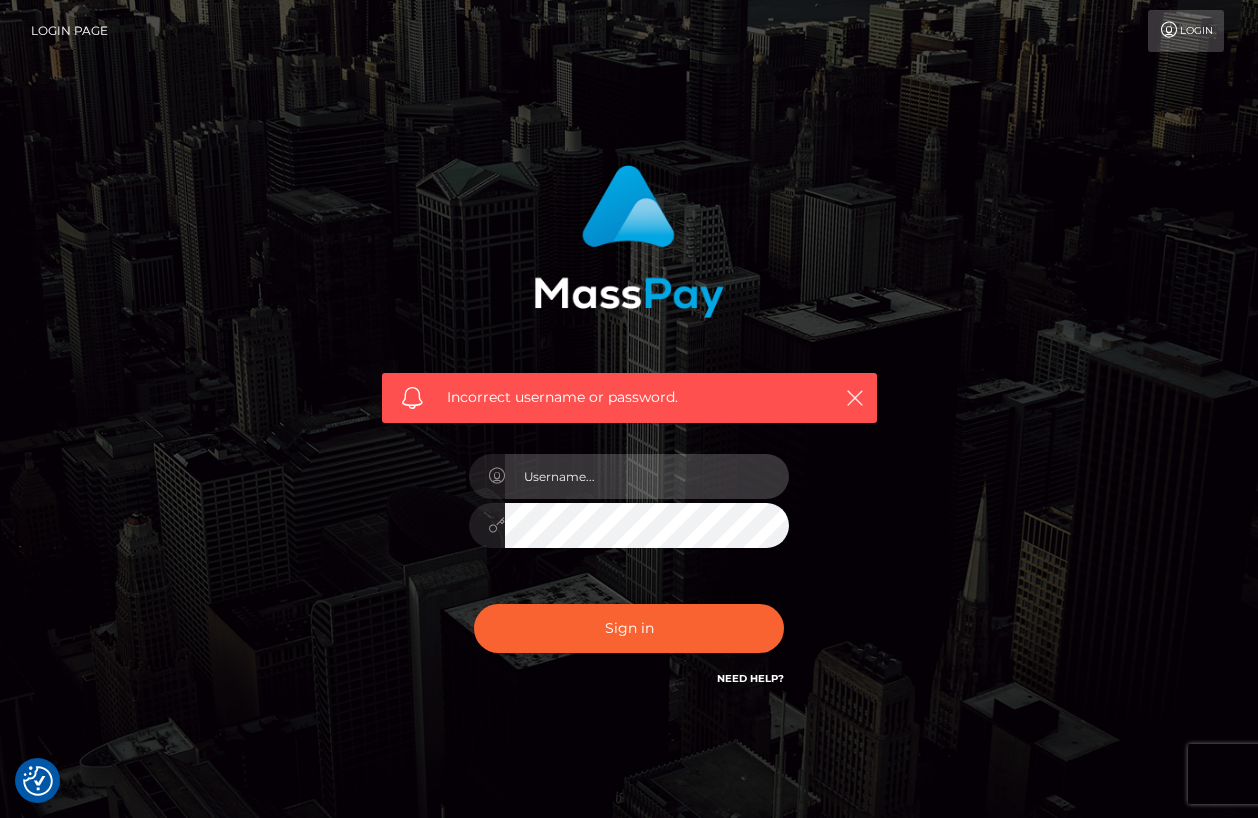 click at bounding box center (647, 476) 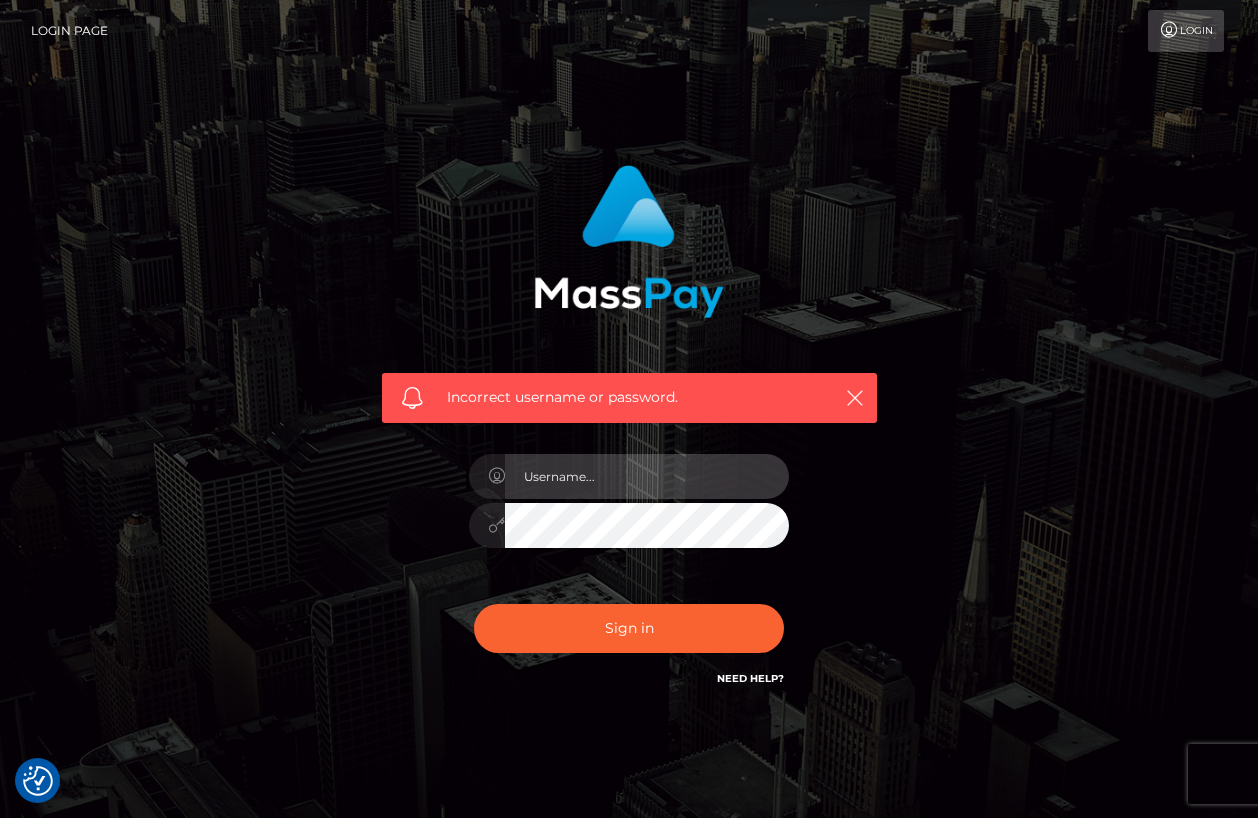click at bounding box center [647, 476] 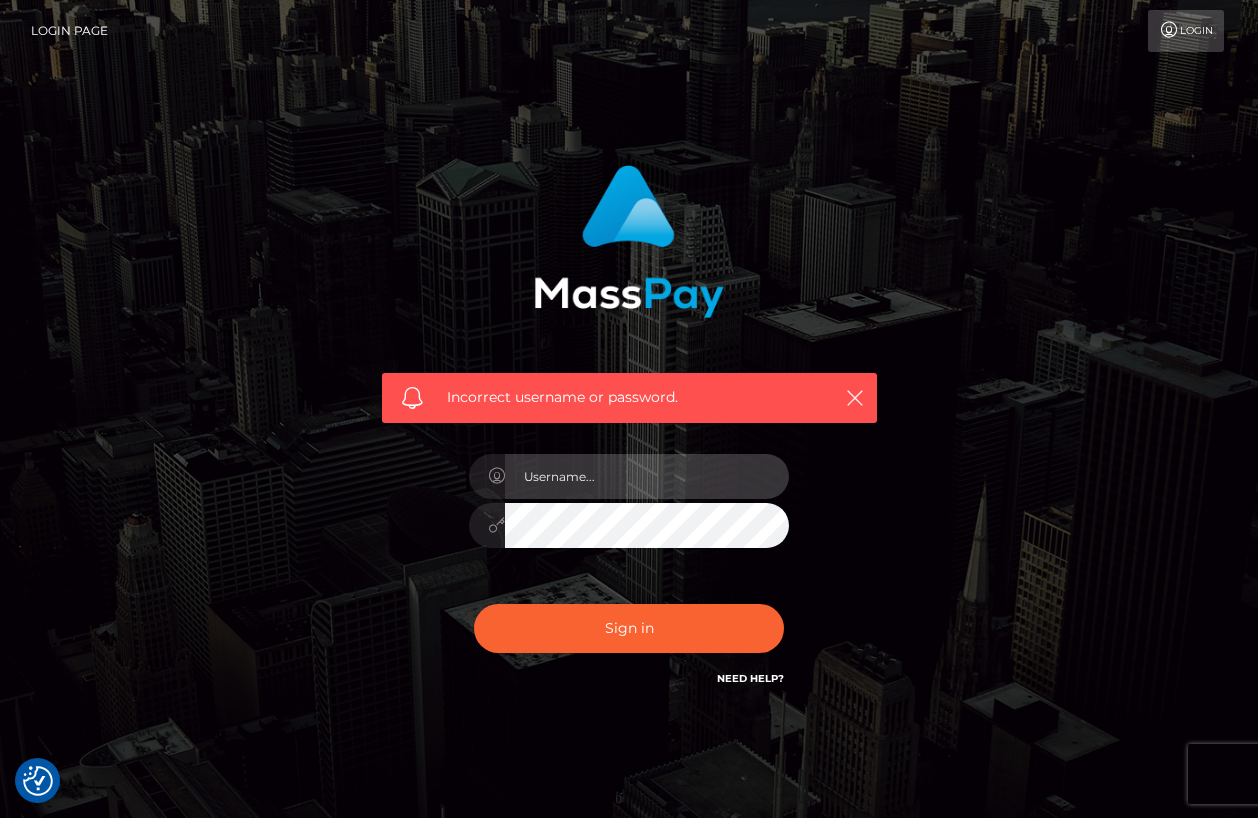 type on "[EMAIL]" 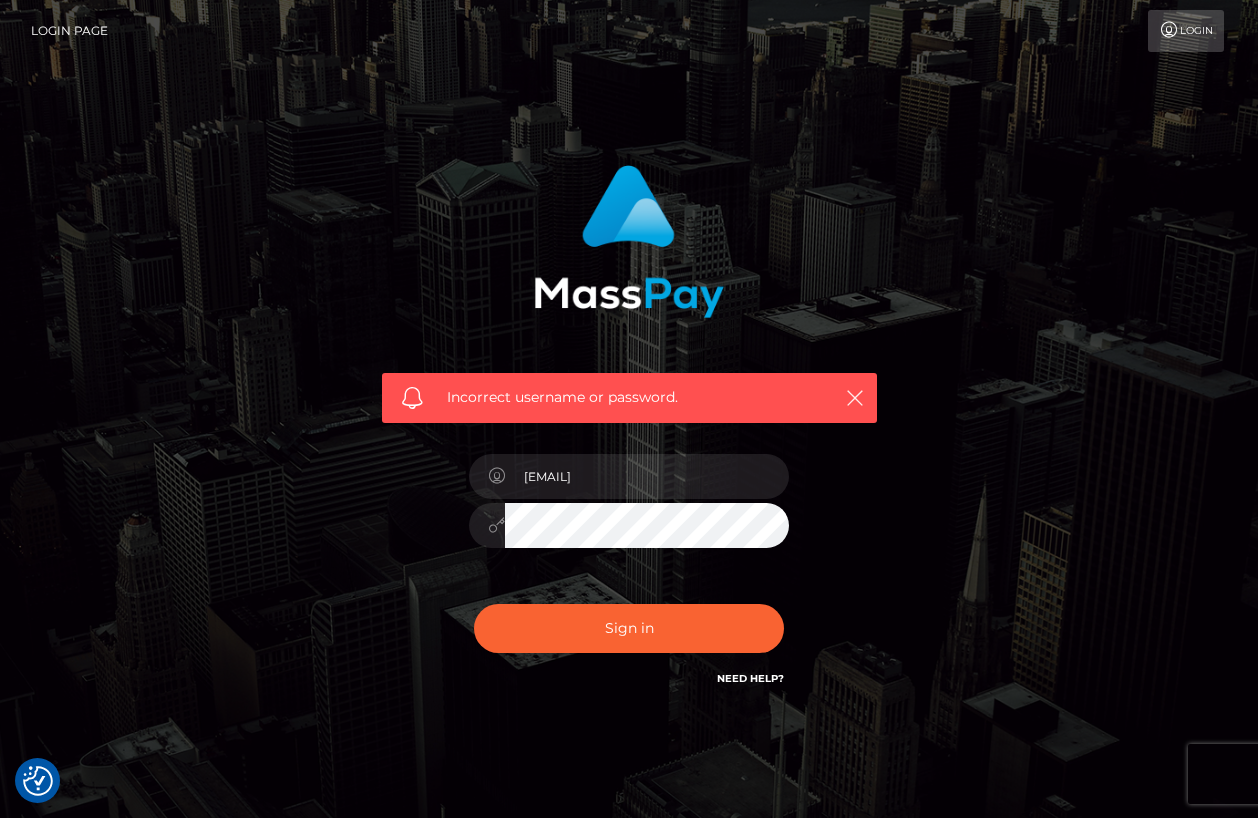 click on "Incorrect username or password.
maryll3naaa@yahoo.com" at bounding box center [629, 427] 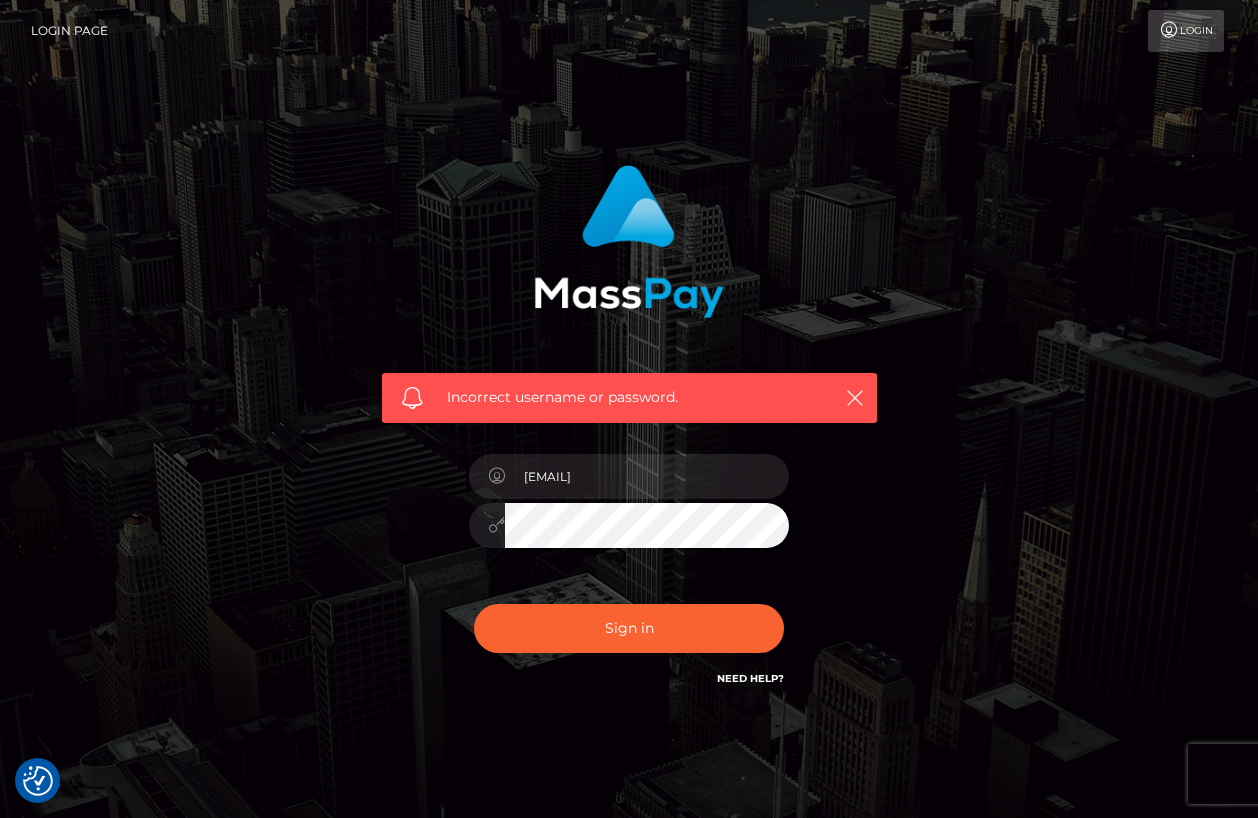 click on "Sign in" at bounding box center [629, 628] 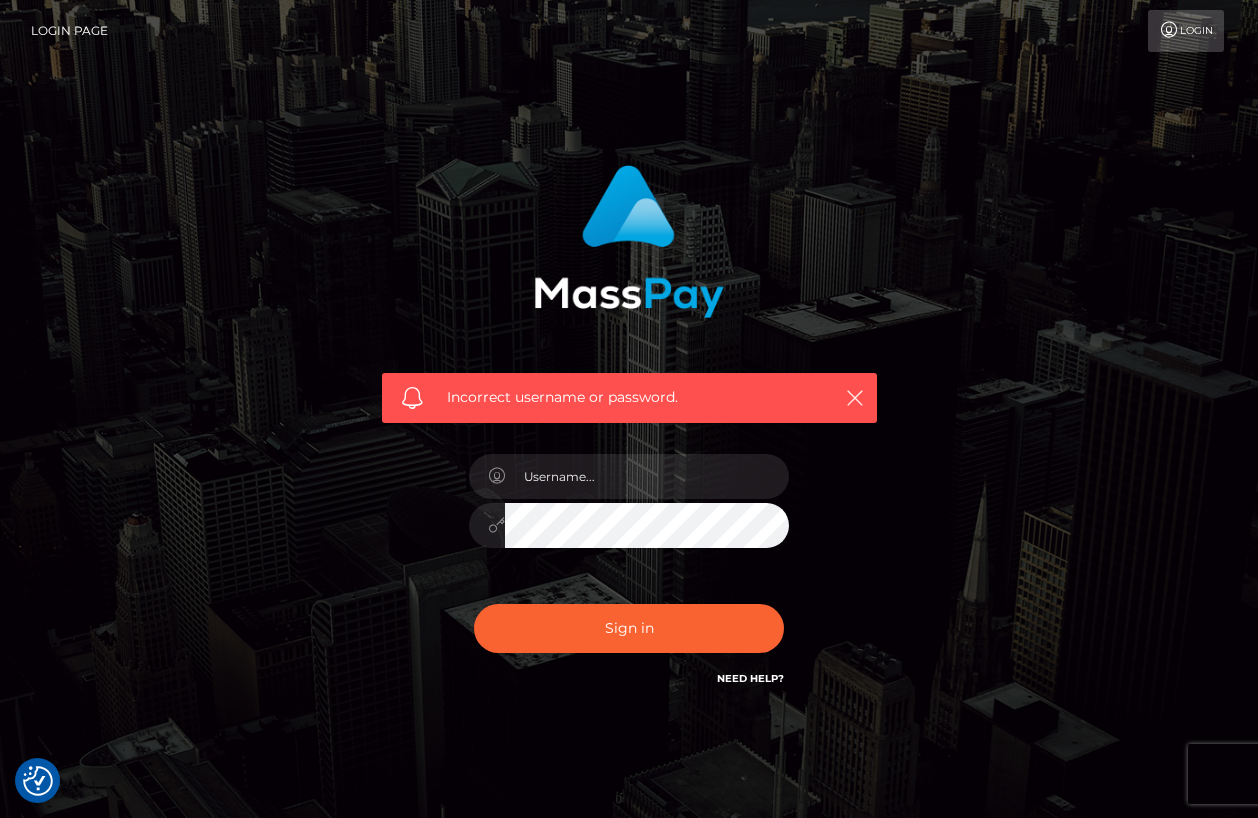 scroll, scrollTop: 0, scrollLeft: 0, axis: both 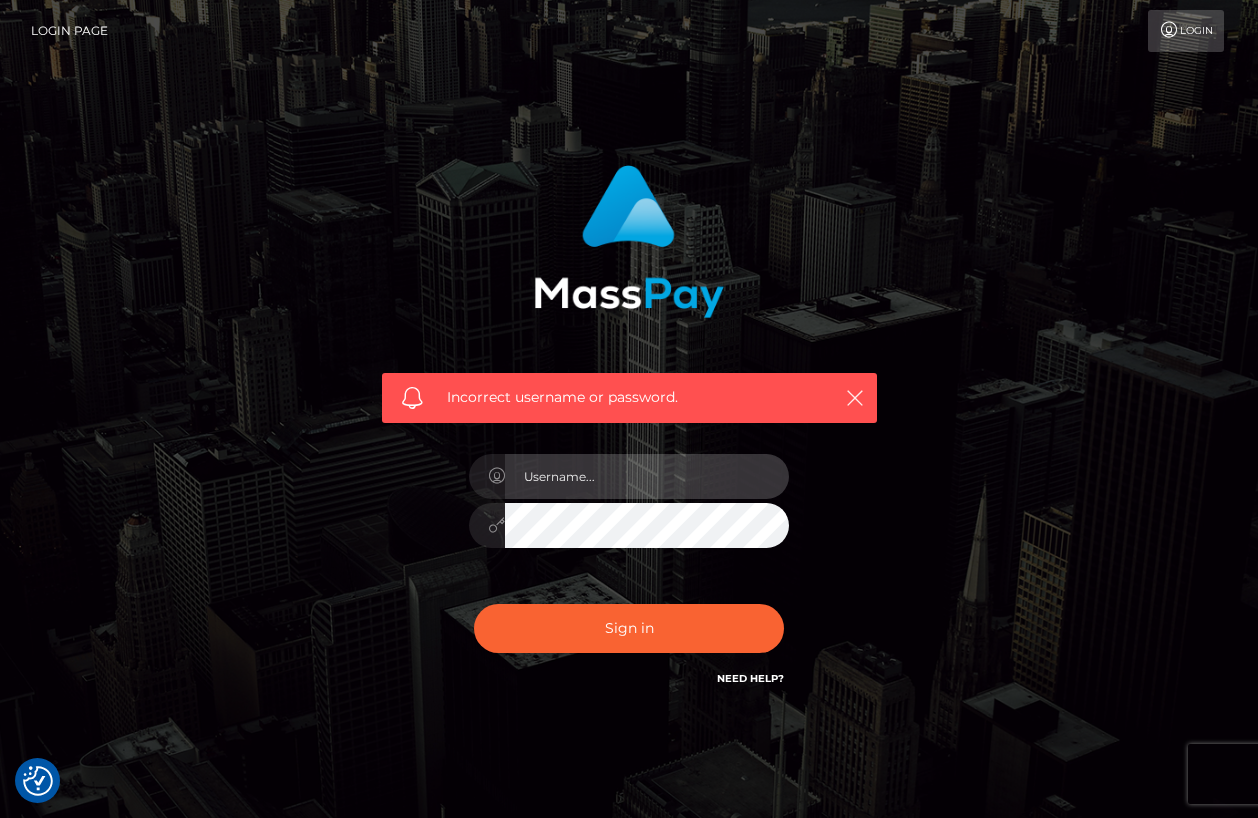 click at bounding box center (647, 476) 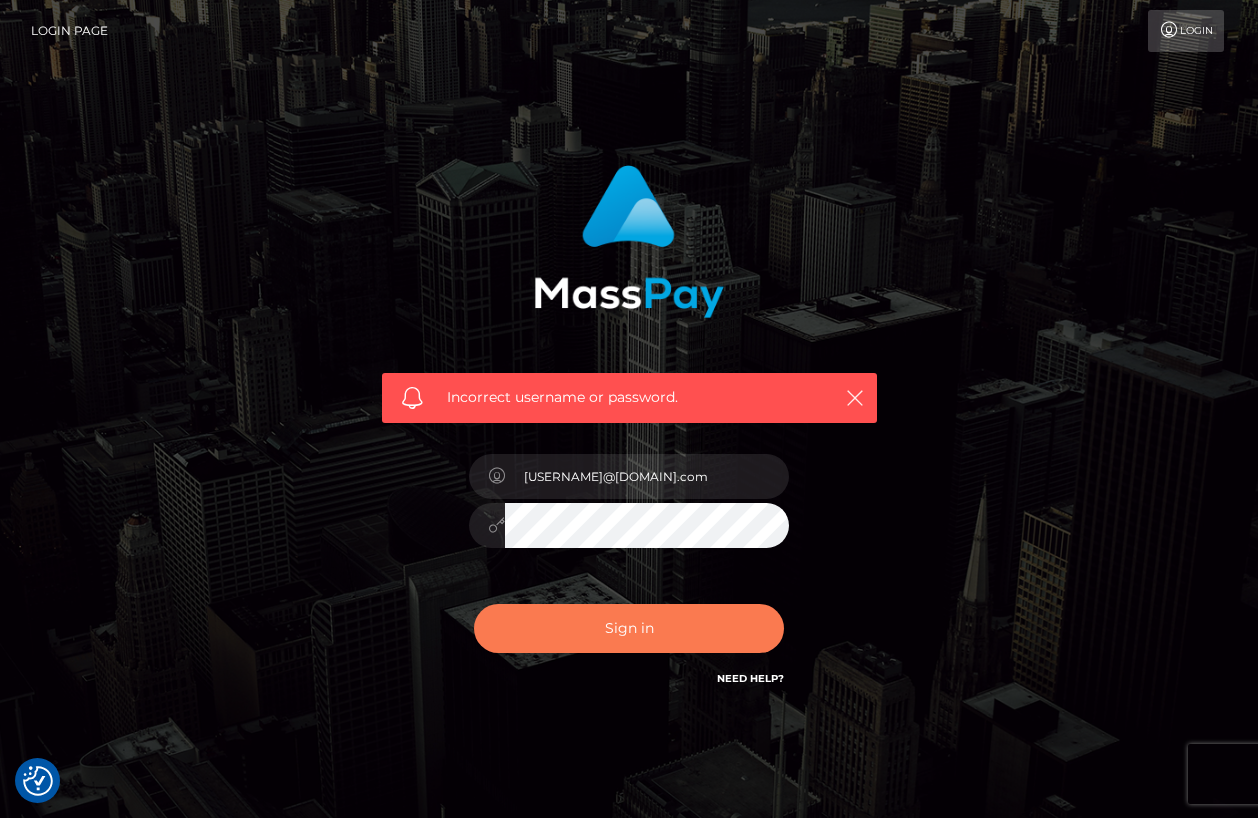 click on "Sign in" at bounding box center (629, 628) 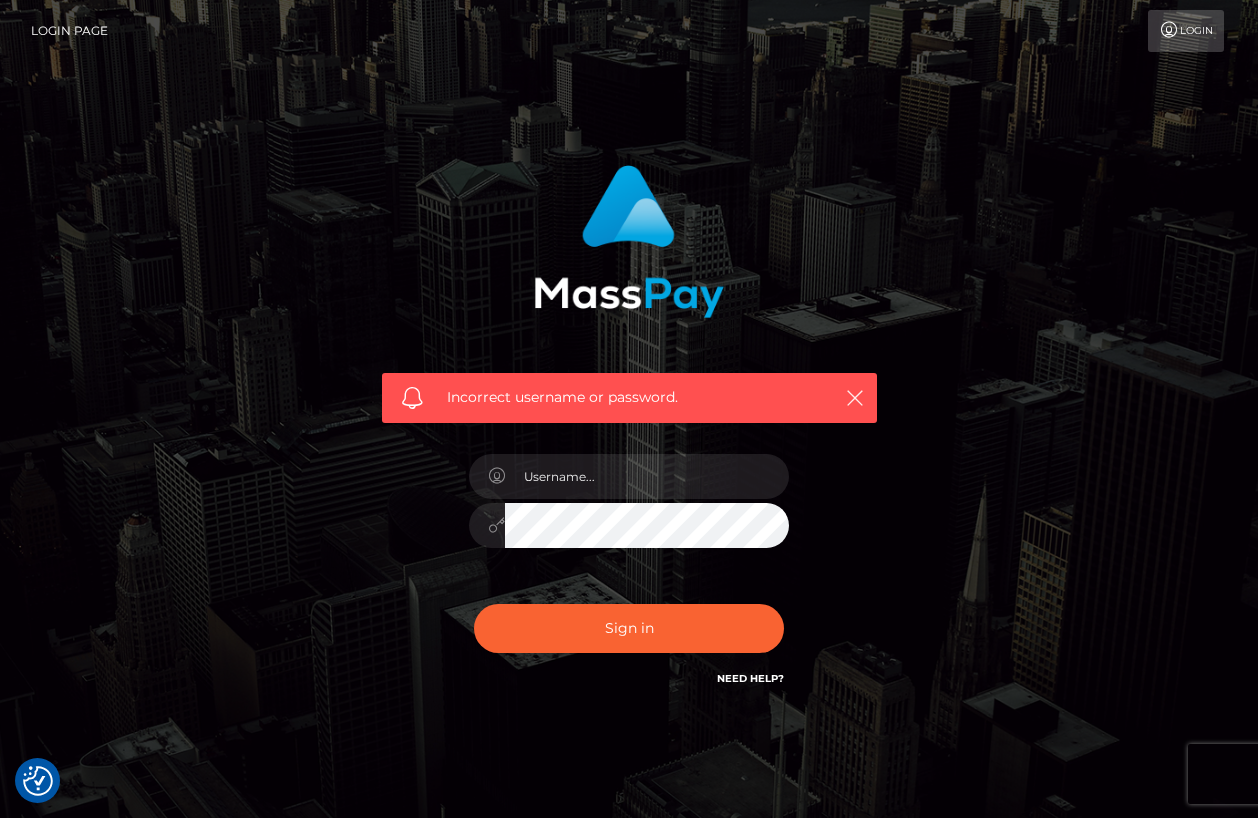 scroll, scrollTop: 0, scrollLeft: 0, axis: both 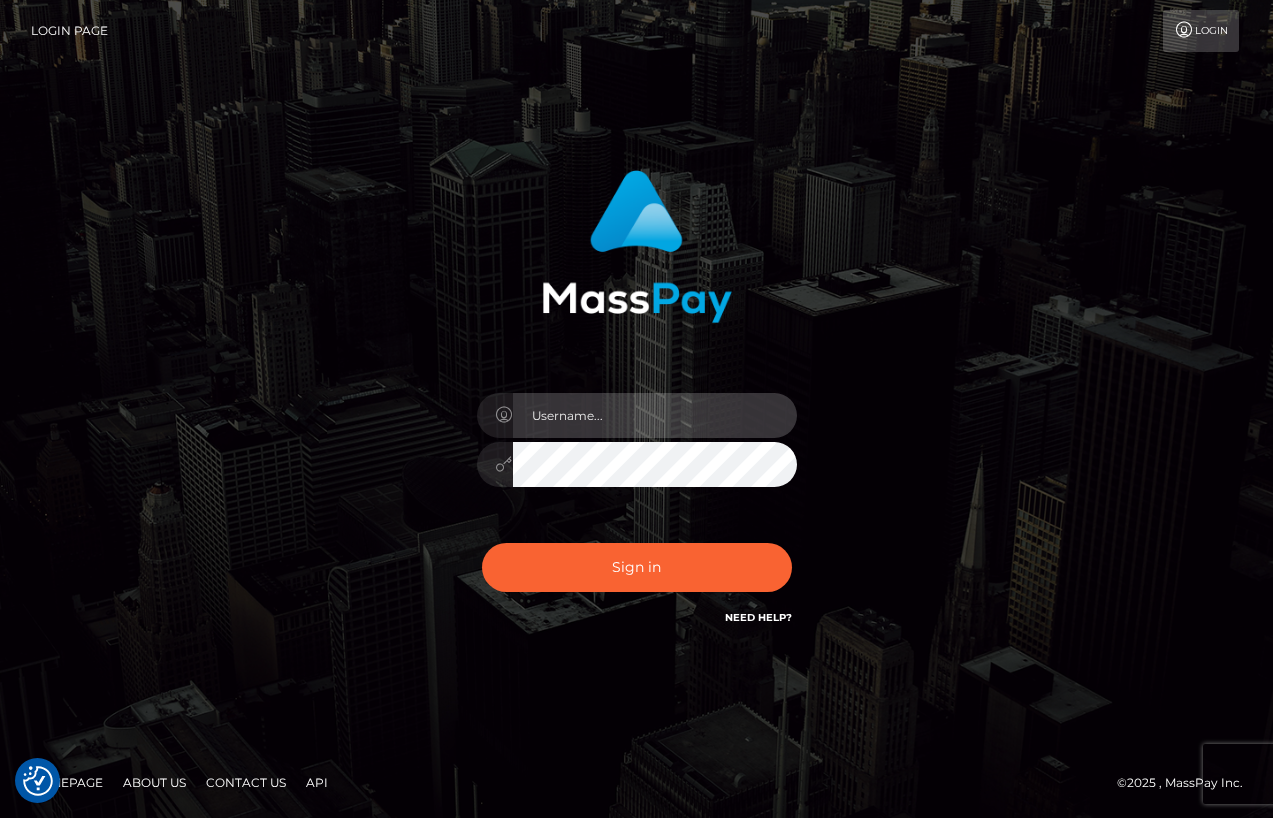 click at bounding box center (655, 415) 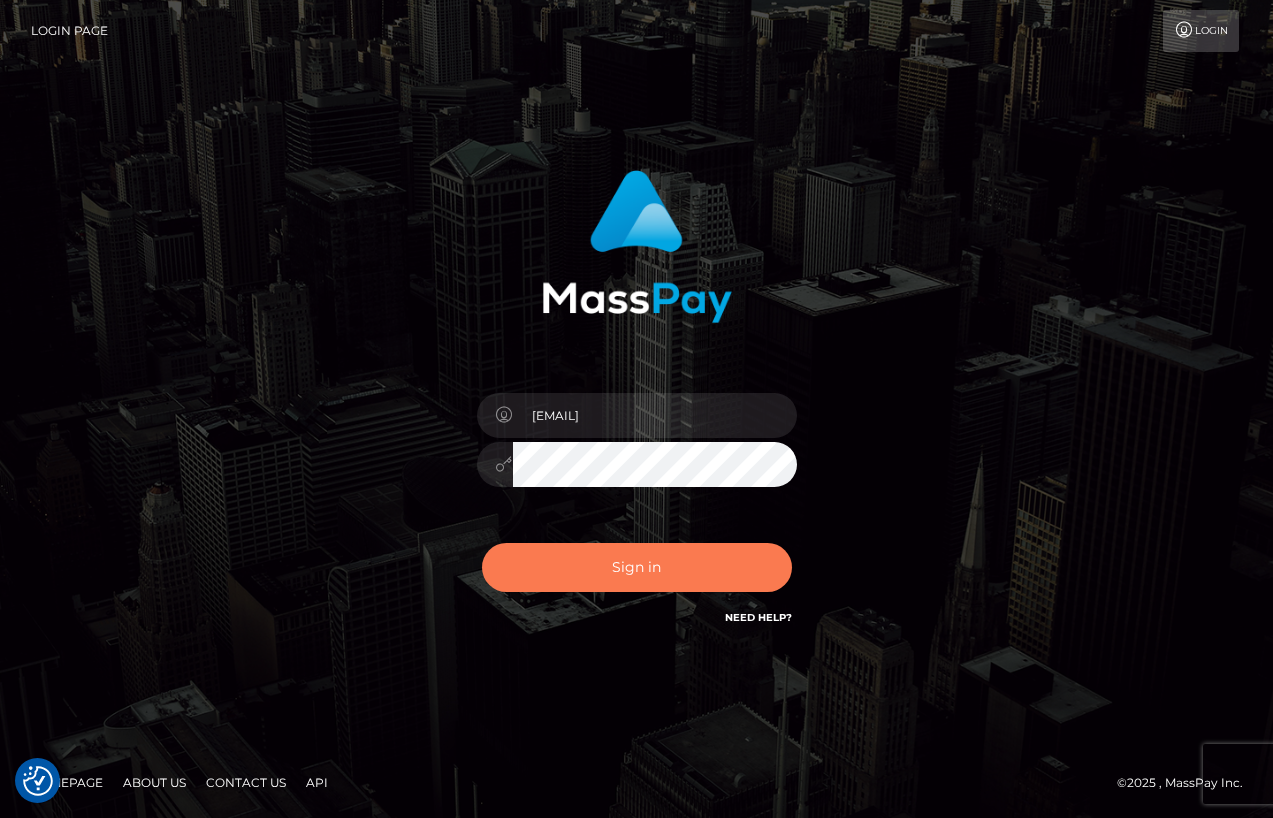 click on "Sign in" at bounding box center (637, 567) 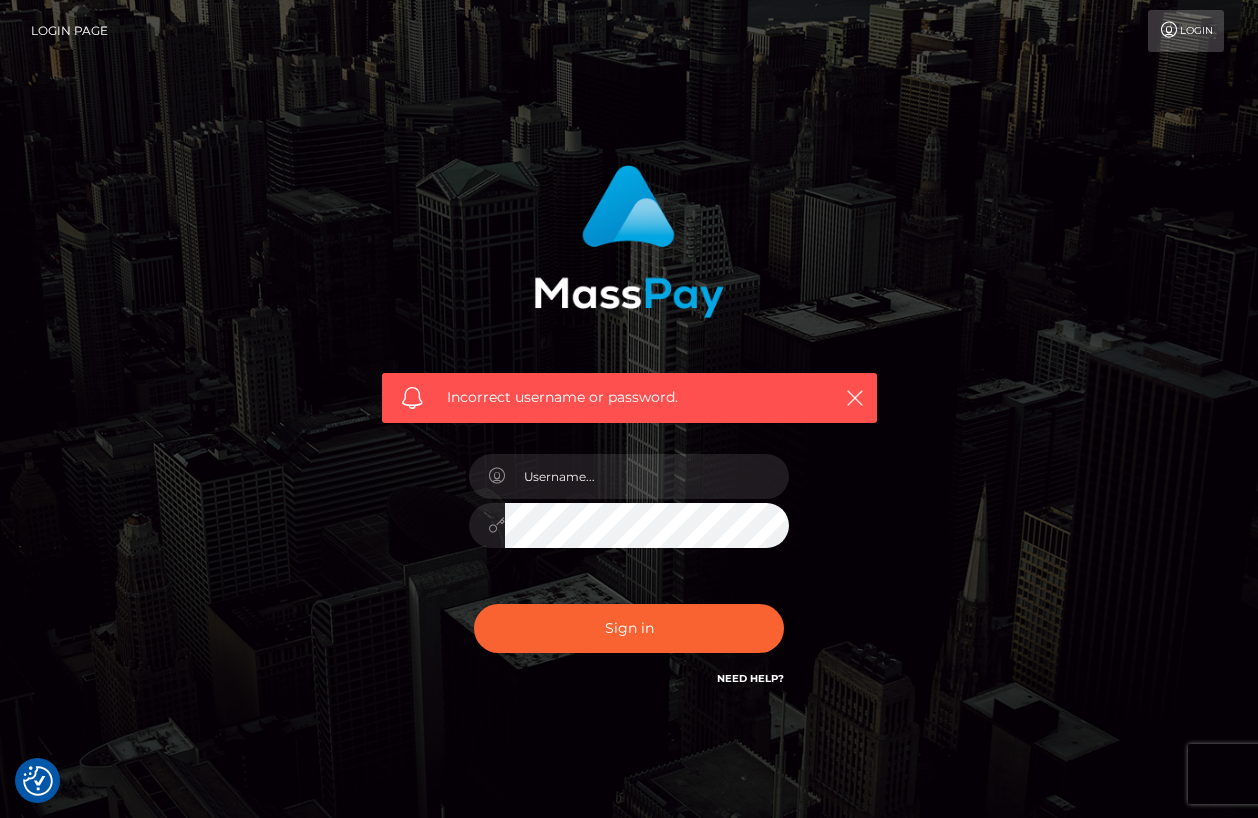 scroll, scrollTop: 0, scrollLeft: 0, axis: both 